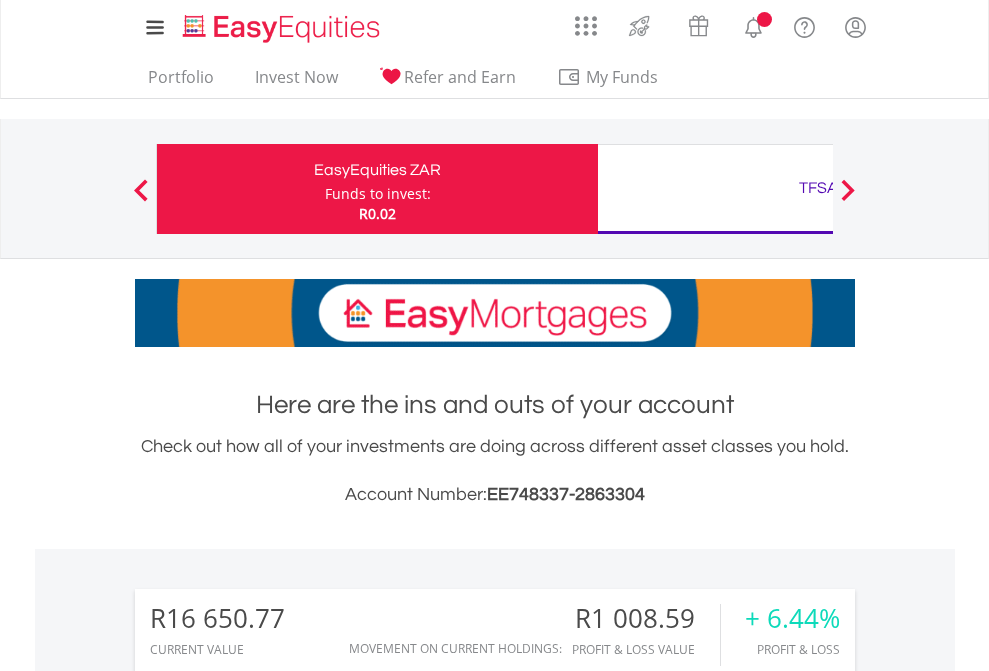 scroll, scrollTop: 0, scrollLeft: 0, axis: both 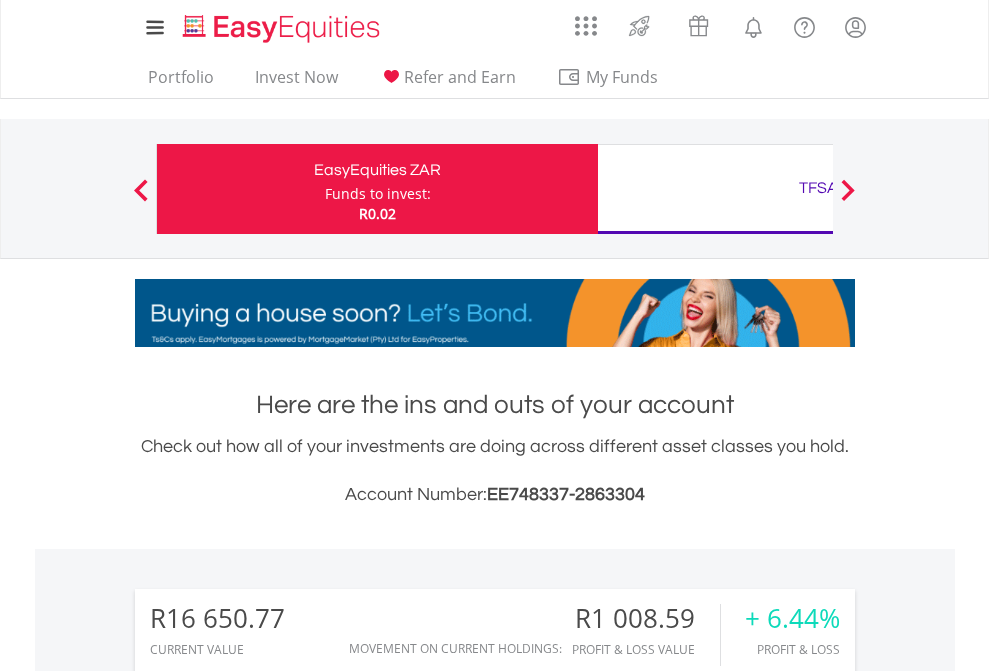 click on "Funds to invest:" at bounding box center (378, 194) 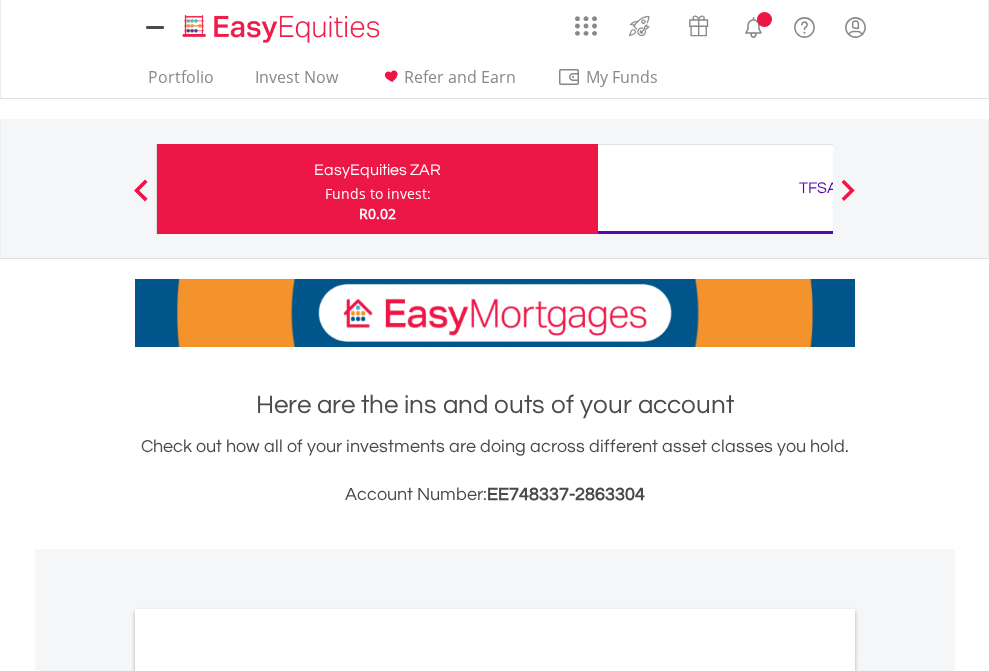 scroll, scrollTop: 0, scrollLeft: 0, axis: both 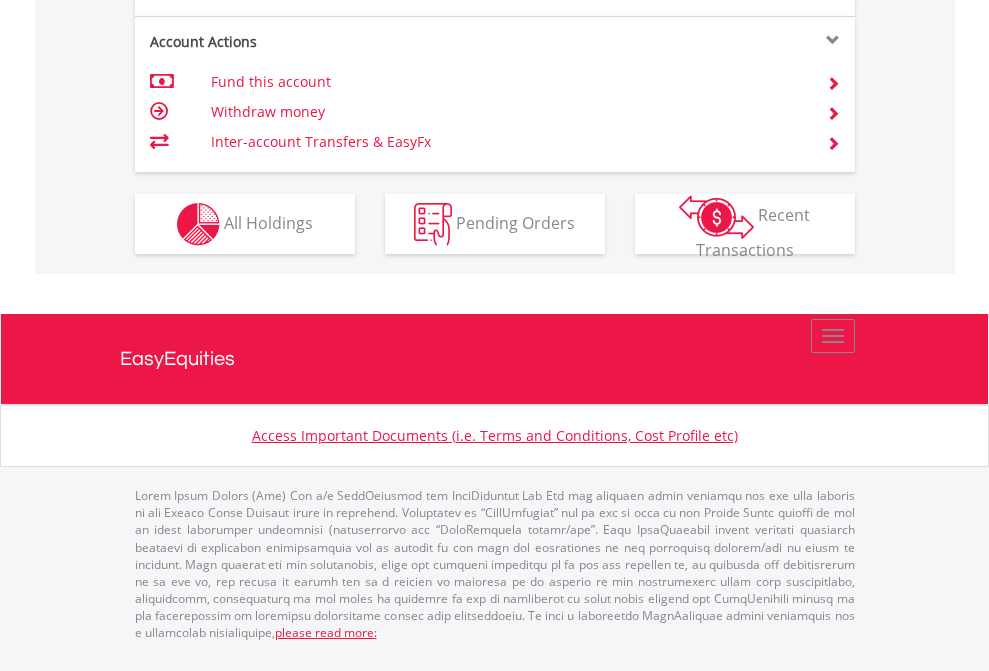 click on "Investment types" at bounding box center (706, -337) 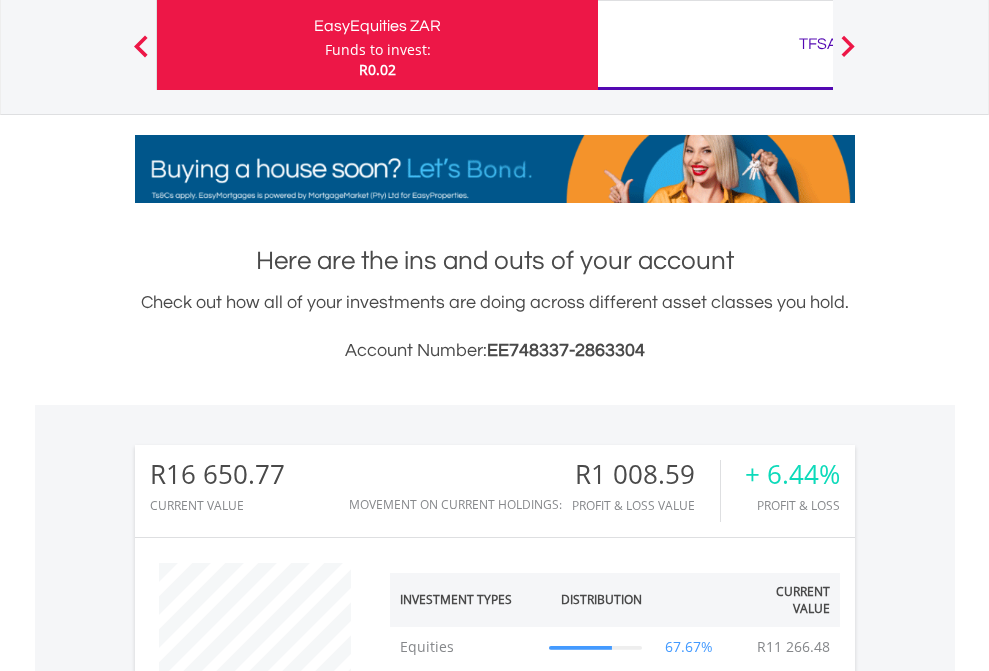 click on "TFSA" at bounding box center (818, 44) 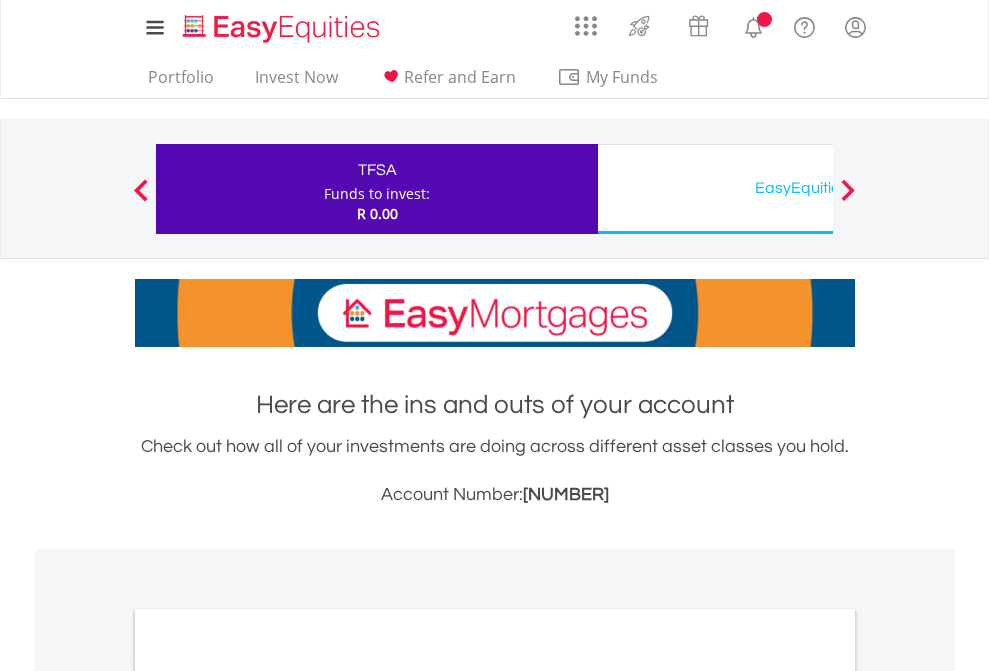 scroll, scrollTop: 0, scrollLeft: 0, axis: both 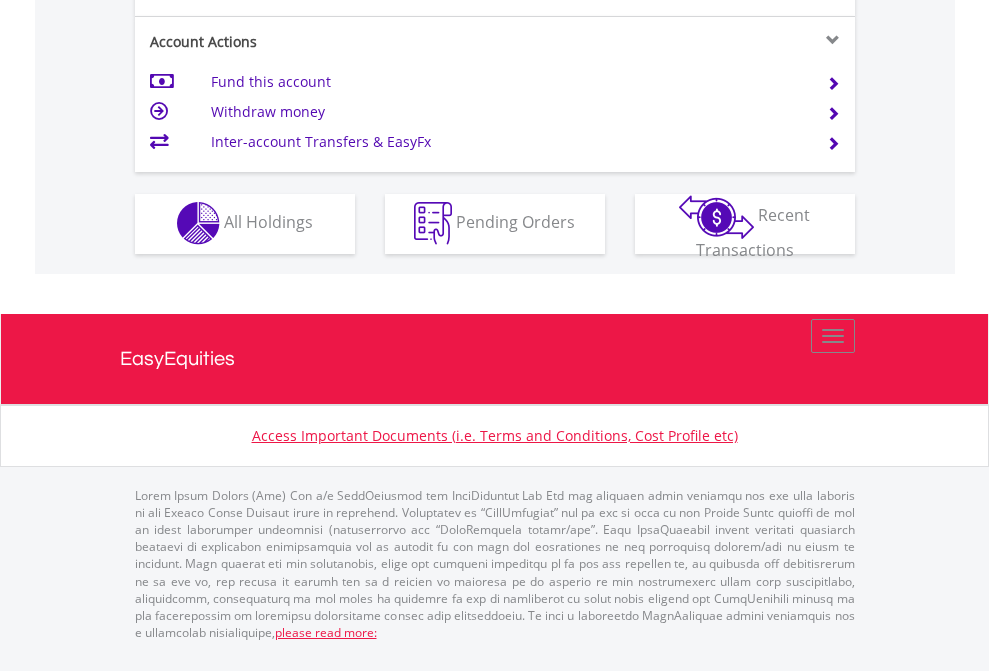 click on "Investment types" at bounding box center [706, -353] 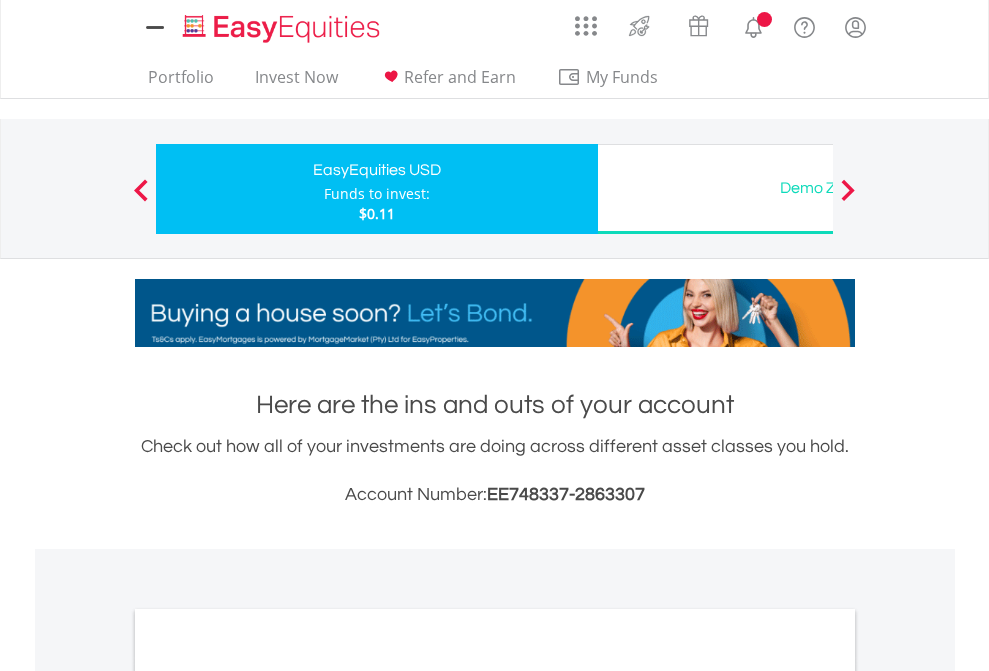 scroll, scrollTop: 0, scrollLeft: 0, axis: both 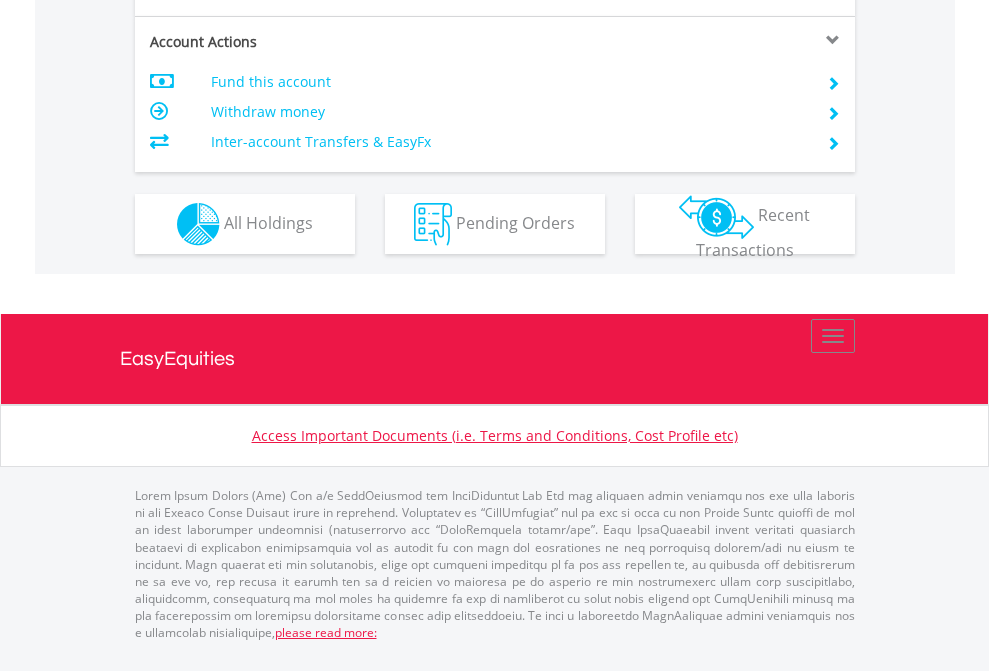 click on "Investment types" at bounding box center (706, -337) 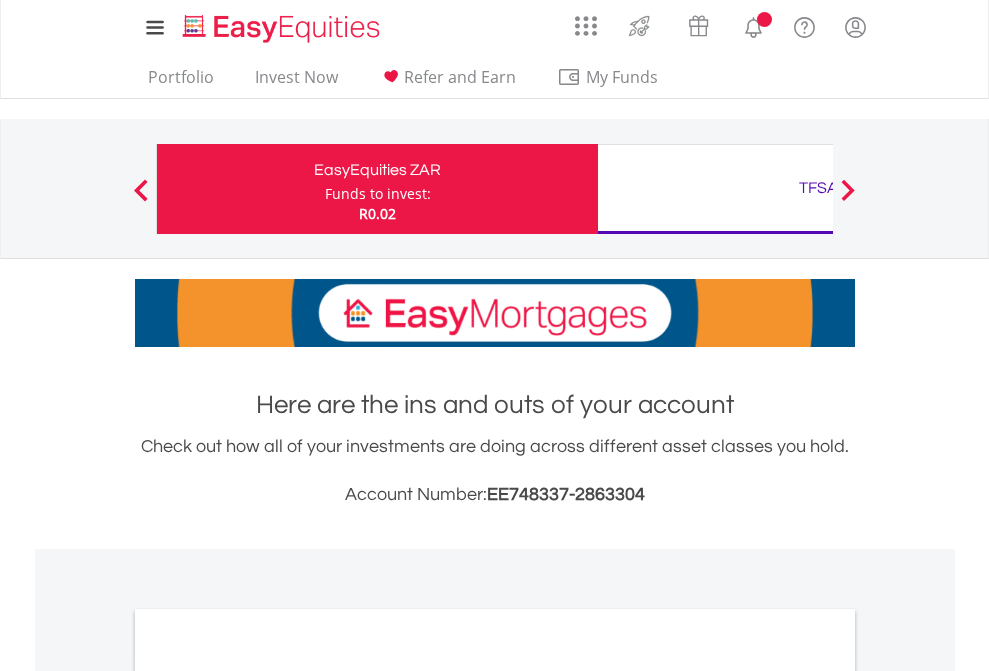 scroll, scrollTop: 0, scrollLeft: 0, axis: both 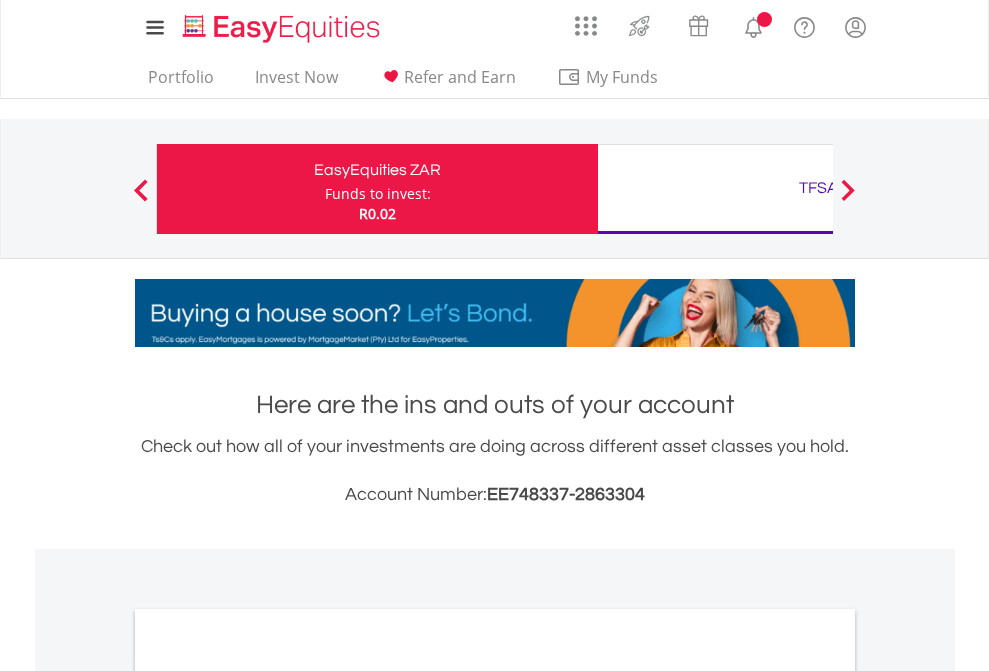 click on "All Holdings" at bounding box center [268, 1096] 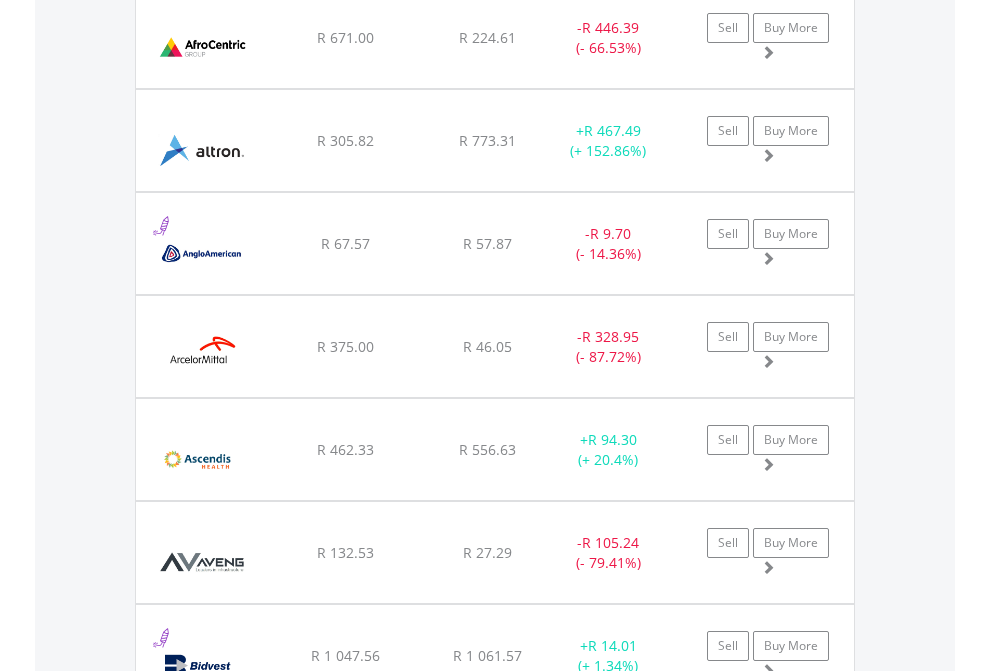 scroll, scrollTop: 2385, scrollLeft: 0, axis: vertical 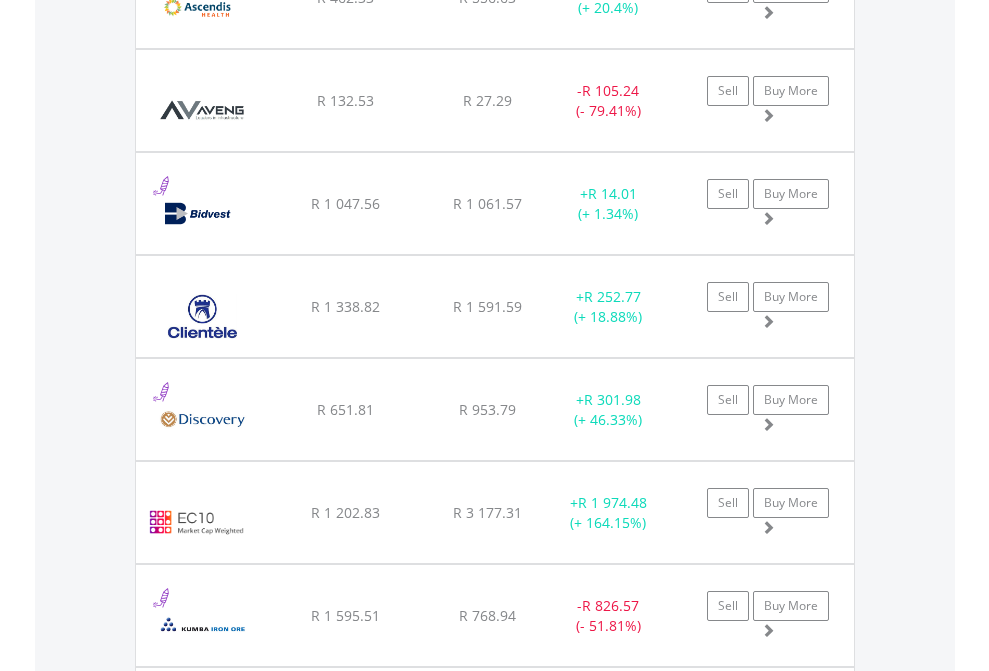 click on "TFSA" at bounding box center (818, -2197) 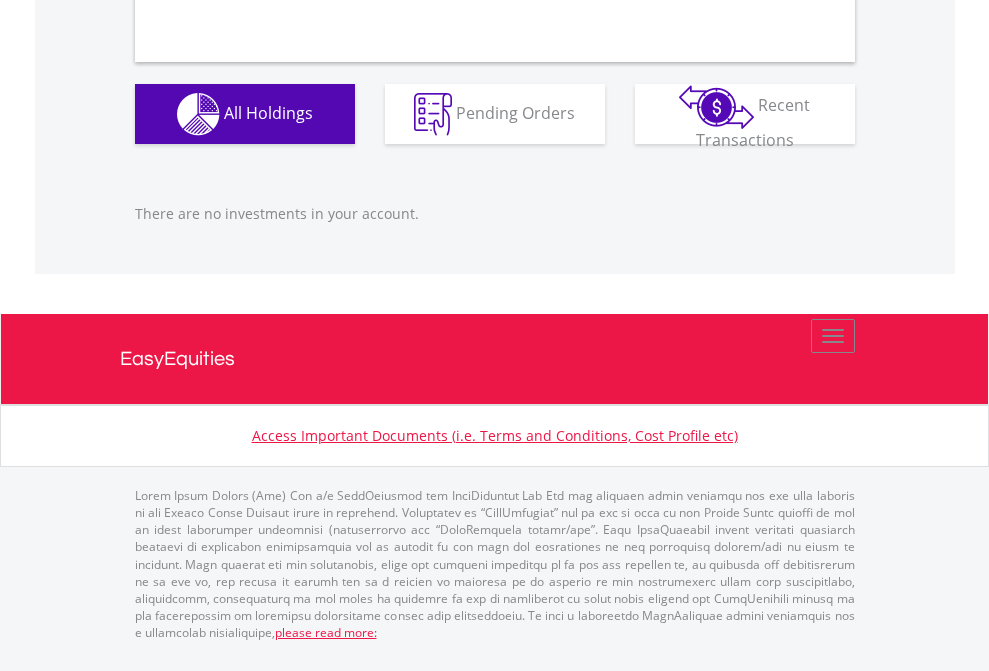 scroll, scrollTop: 1980, scrollLeft: 0, axis: vertical 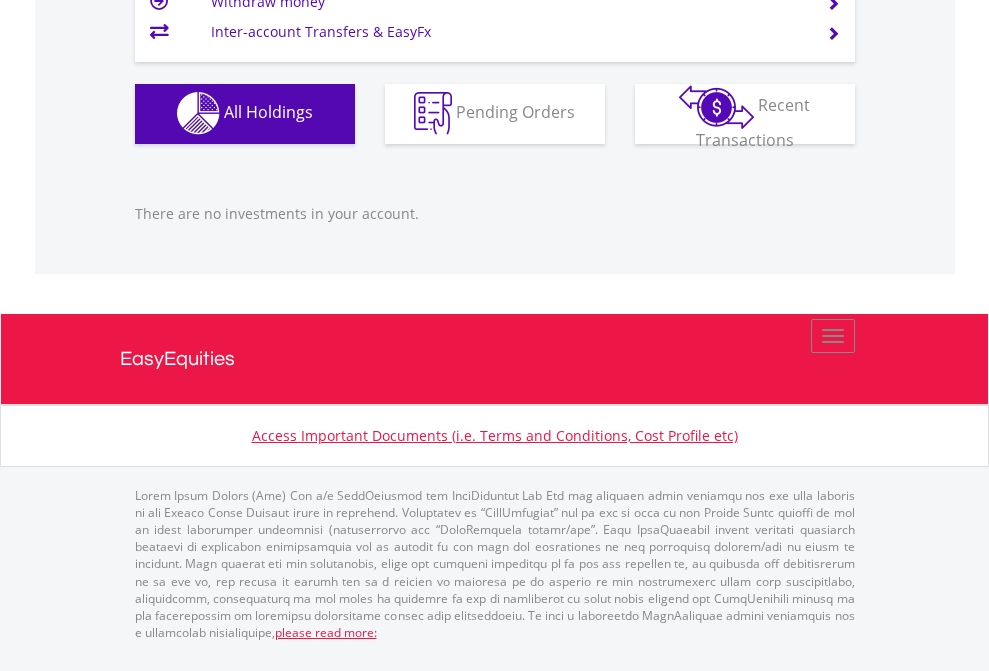 click on "EasyEquities USD" at bounding box center (818, -1142) 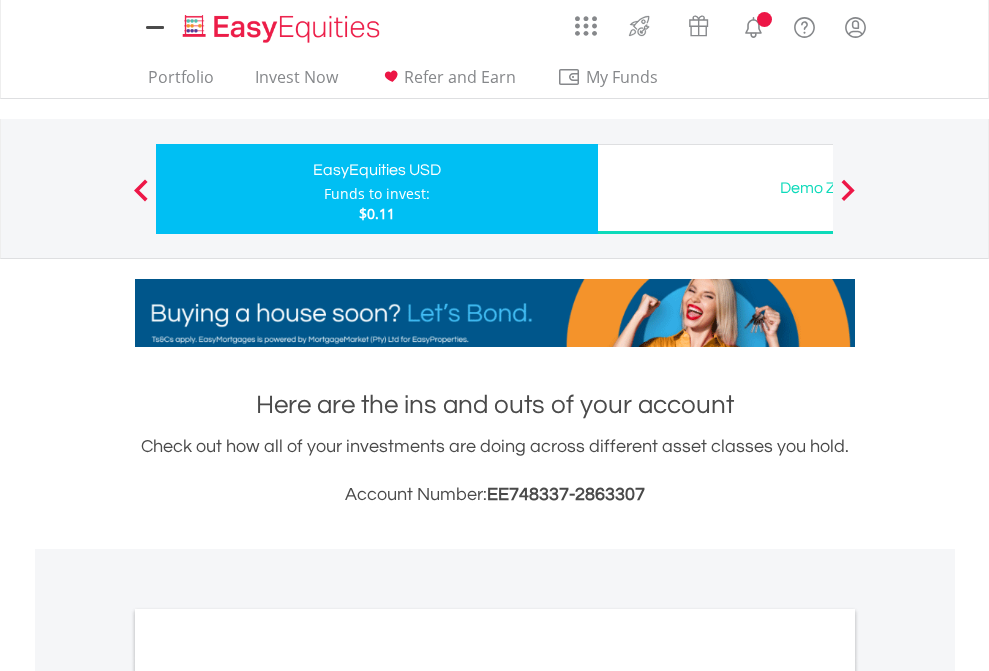 scroll, scrollTop: 0, scrollLeft: 0, axis: both 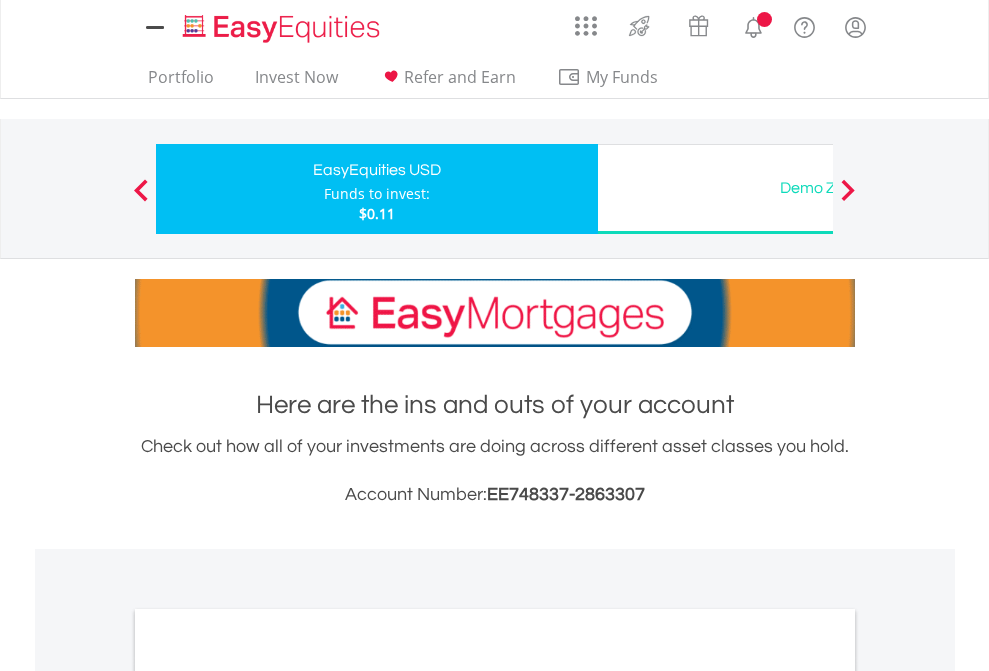 click on "All Holdings" at bounding box center (268, 1096) 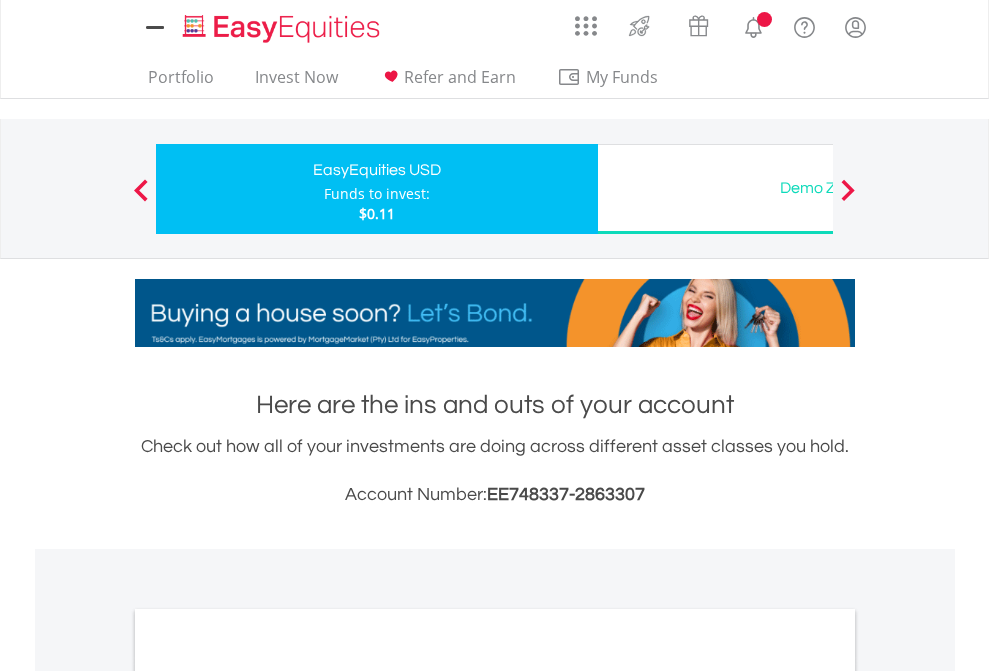 scroll, scrollTop: 1202, scrollLeft: 0, axis: vertical 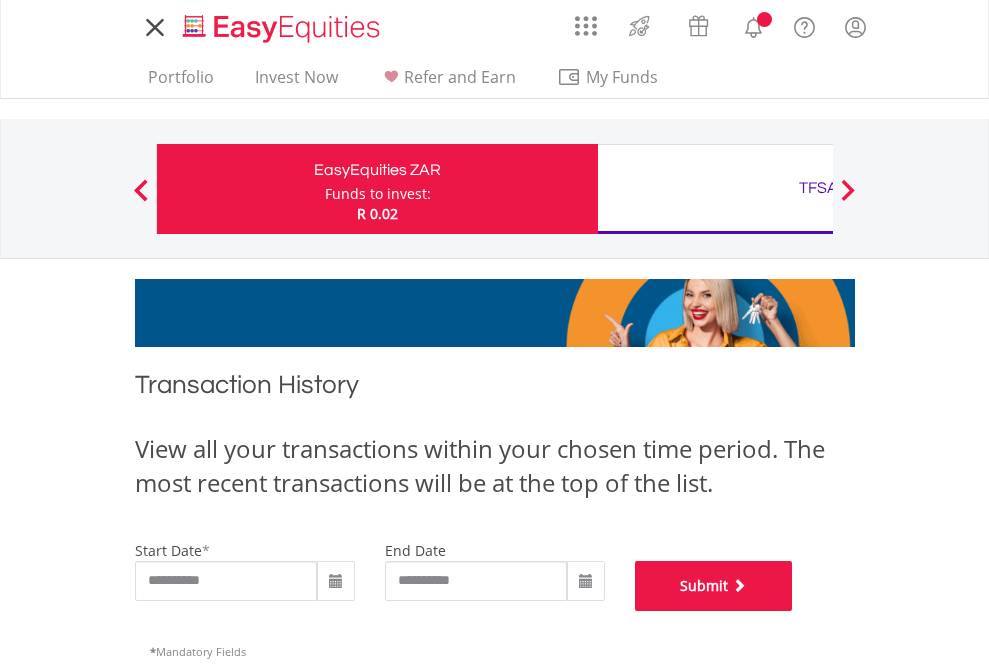 click on "Submit" at bounding box center [714, 586] 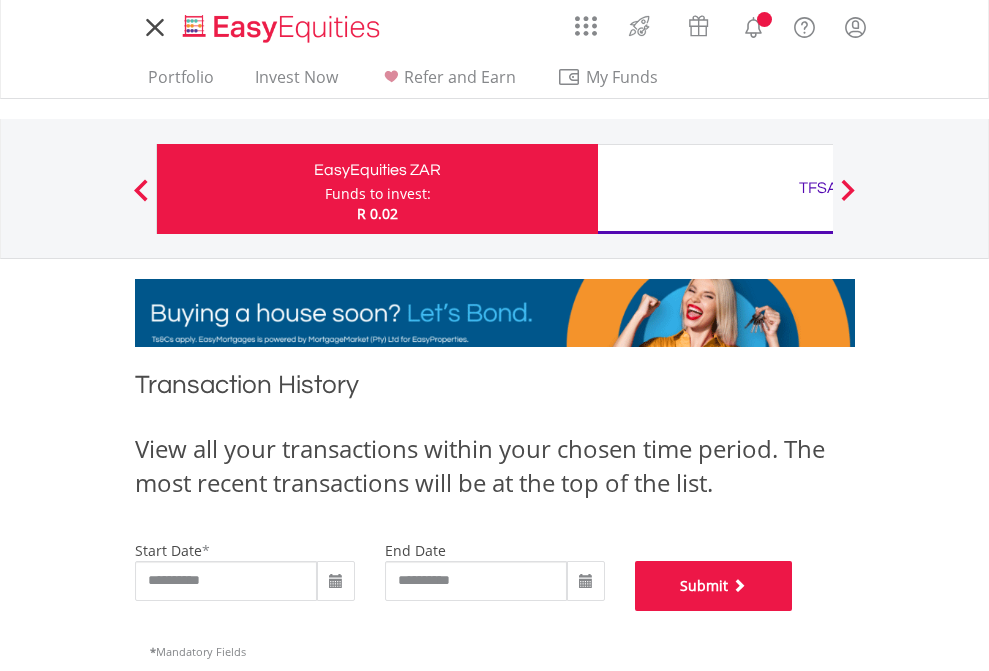 scroll, scrollTop: 811, scrollLeft: 0, axis: vertical 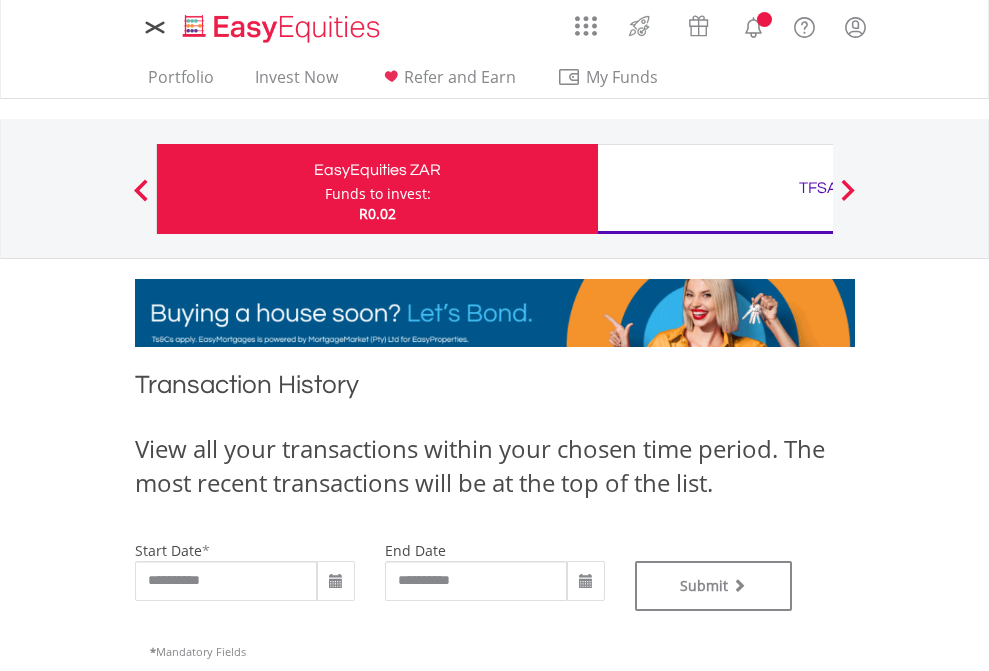 click on "TFSA" at bounding box center [818, 188] 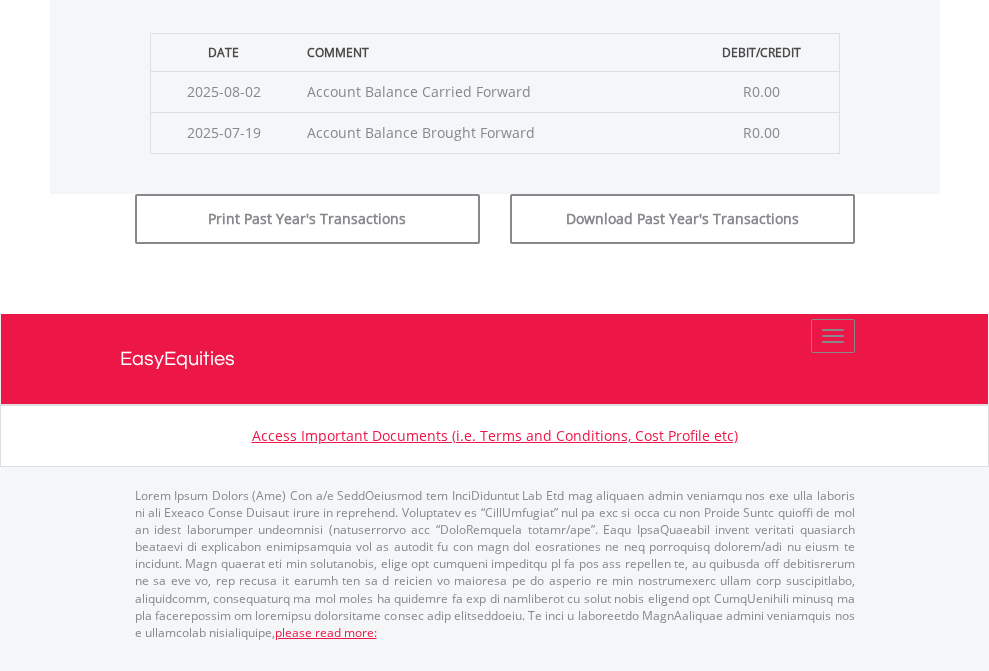 click on "Submit" at bounding box center [714, -183] 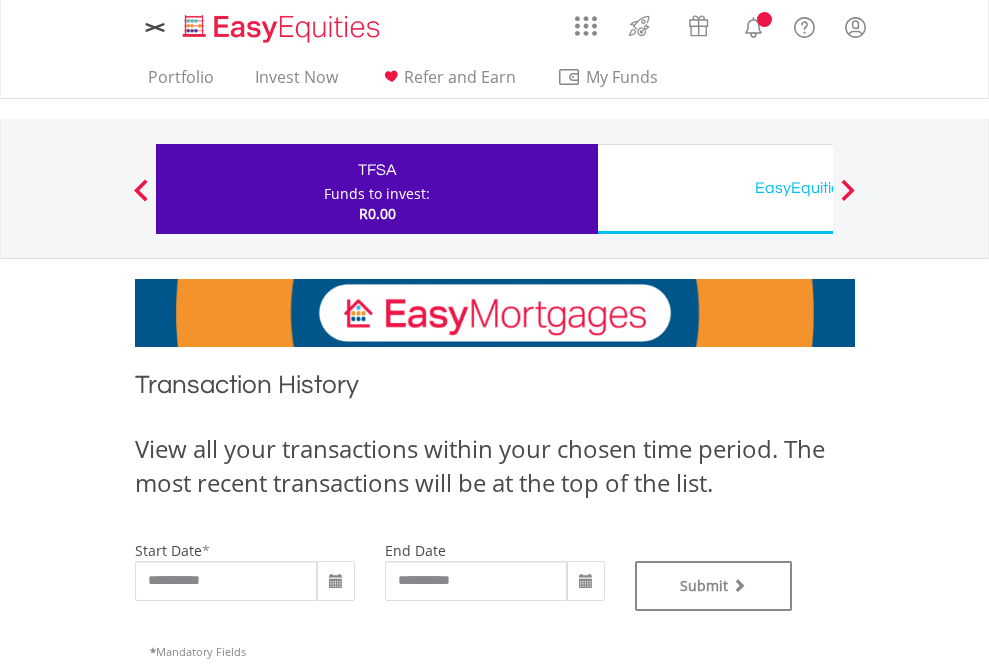 scroll, scrollTop: 0, scrollLeft: 0, axis: both 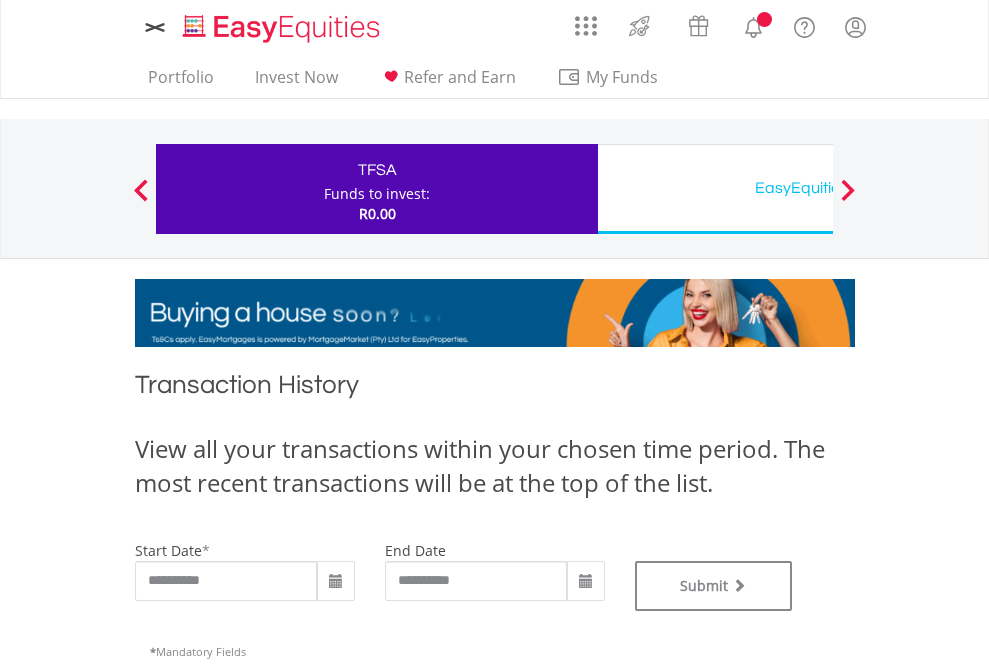 click on "EasyEquities USD" at bounding box center [818, 188] 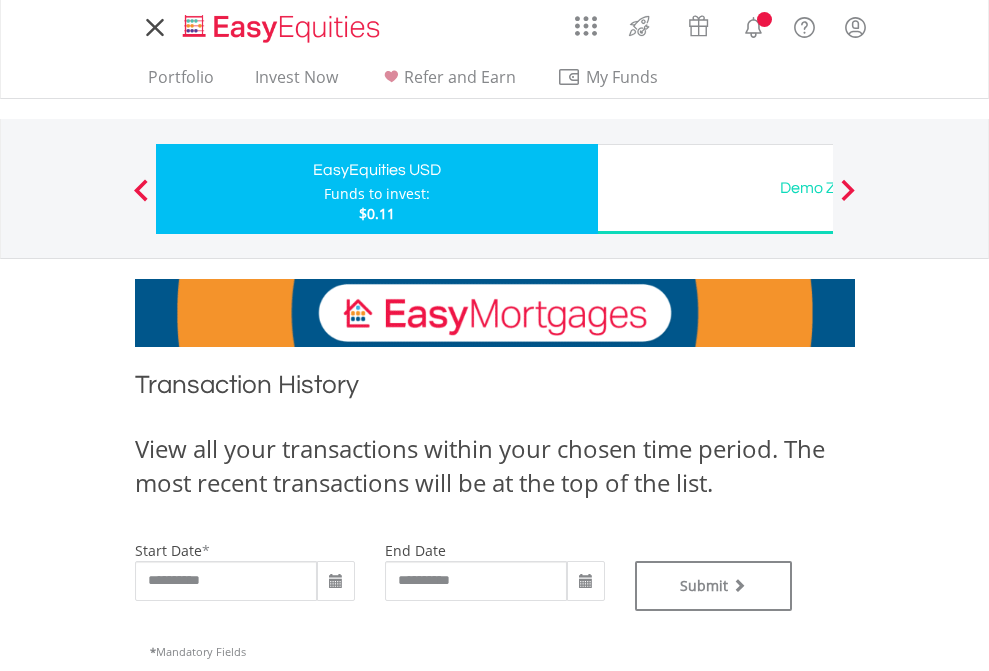 scroll, scrollTop: 0, scrollLeft: 0, axis: both 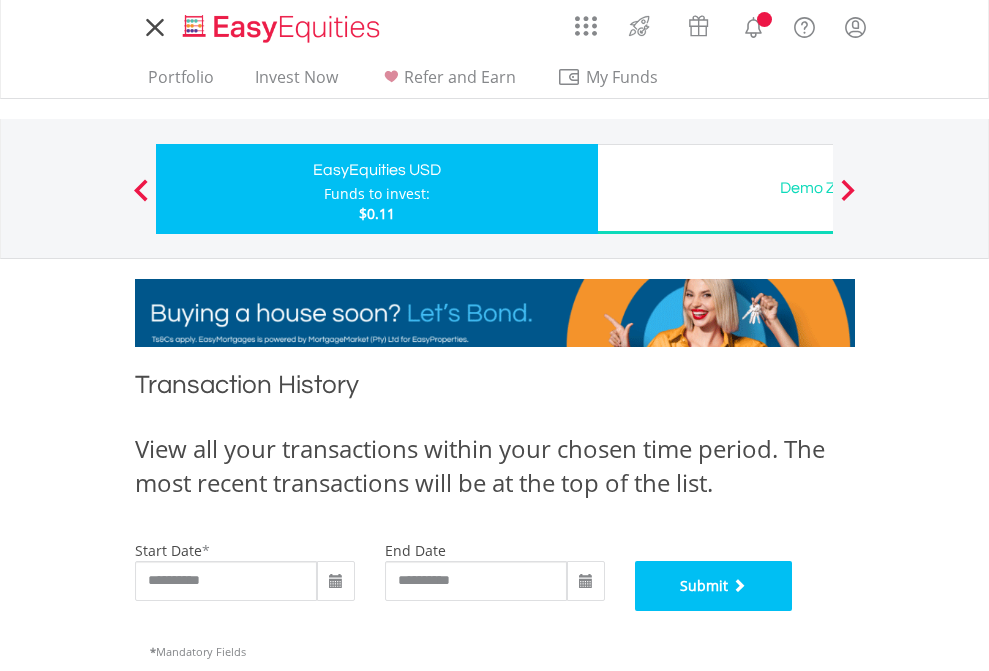 click on "Submit" at bounding box center [714, 586] 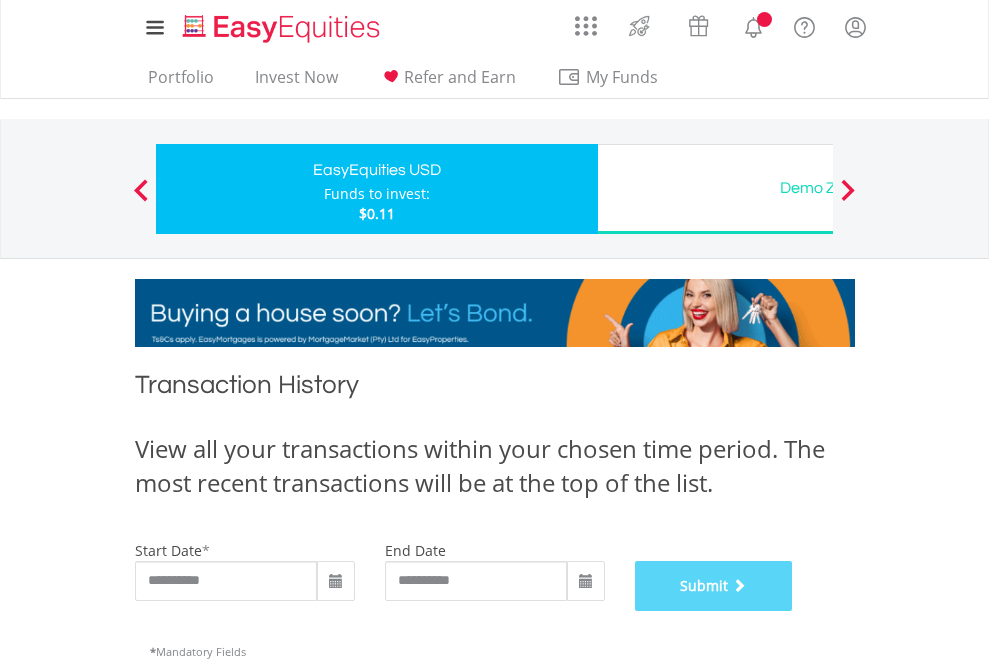 scroll, scrollTop: 811, scrollLeft: 0, axis: vertical 